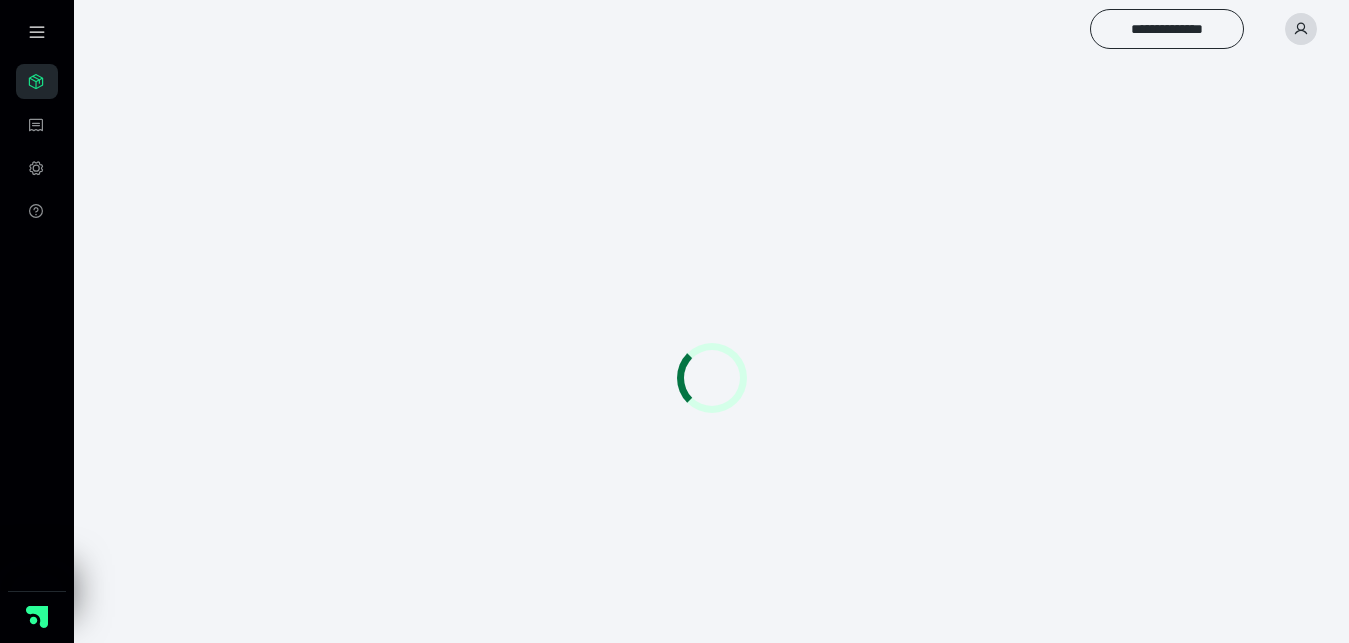 scroll, scrollTop: 0, scrollLeft: 0, axis: both 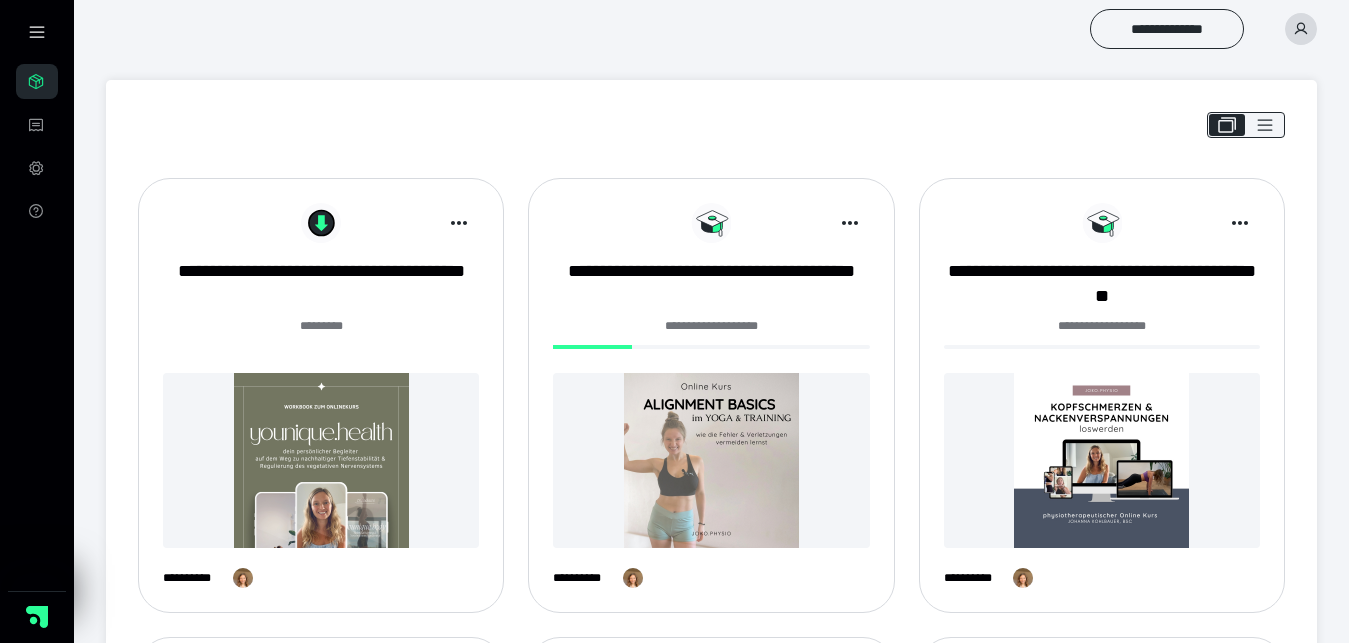 click at bounding box center (711, 460) 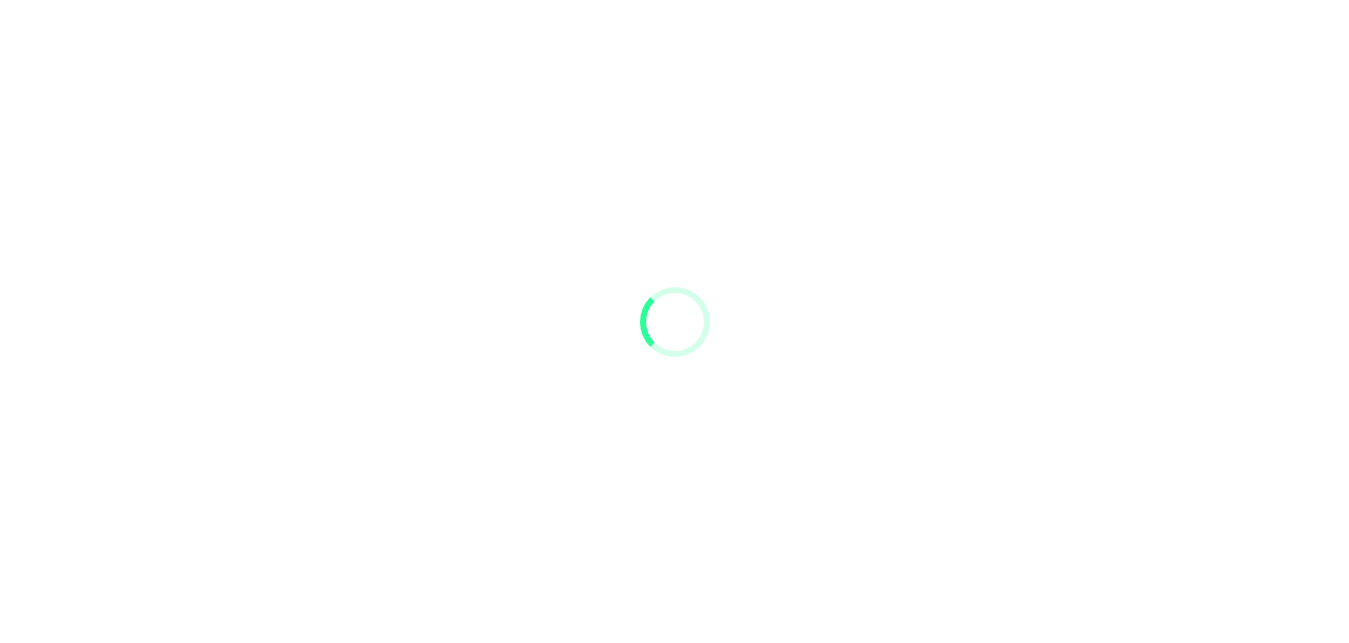 scroll, scrollTop: 0, scrollLeft: 0, axis: both 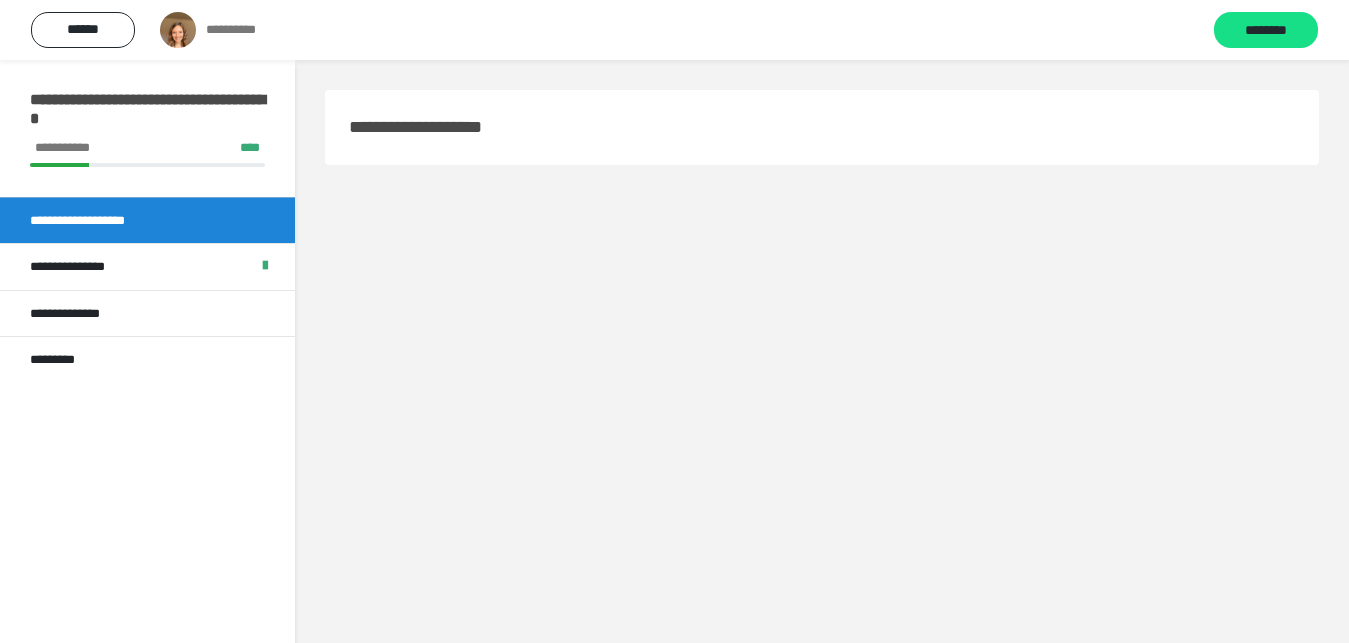 click on "**********" at bounding box center [674, 351] 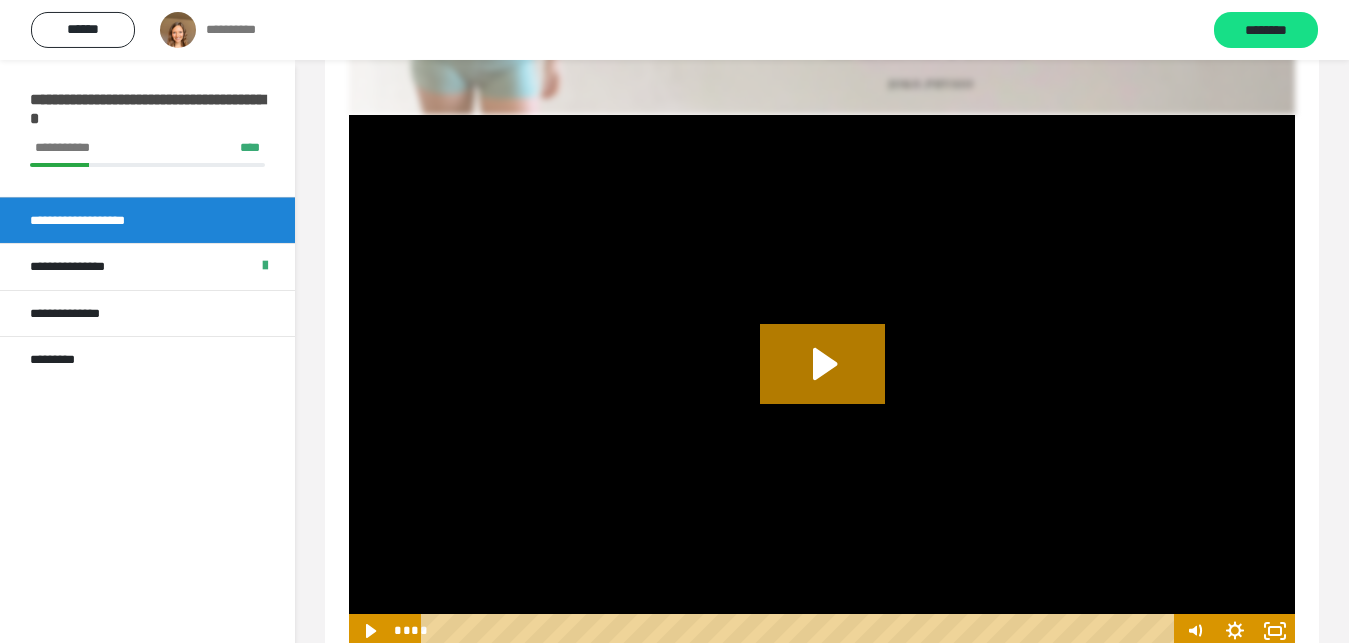 scroll, scrollTop: 0, scrollLeft: 0, axis: both 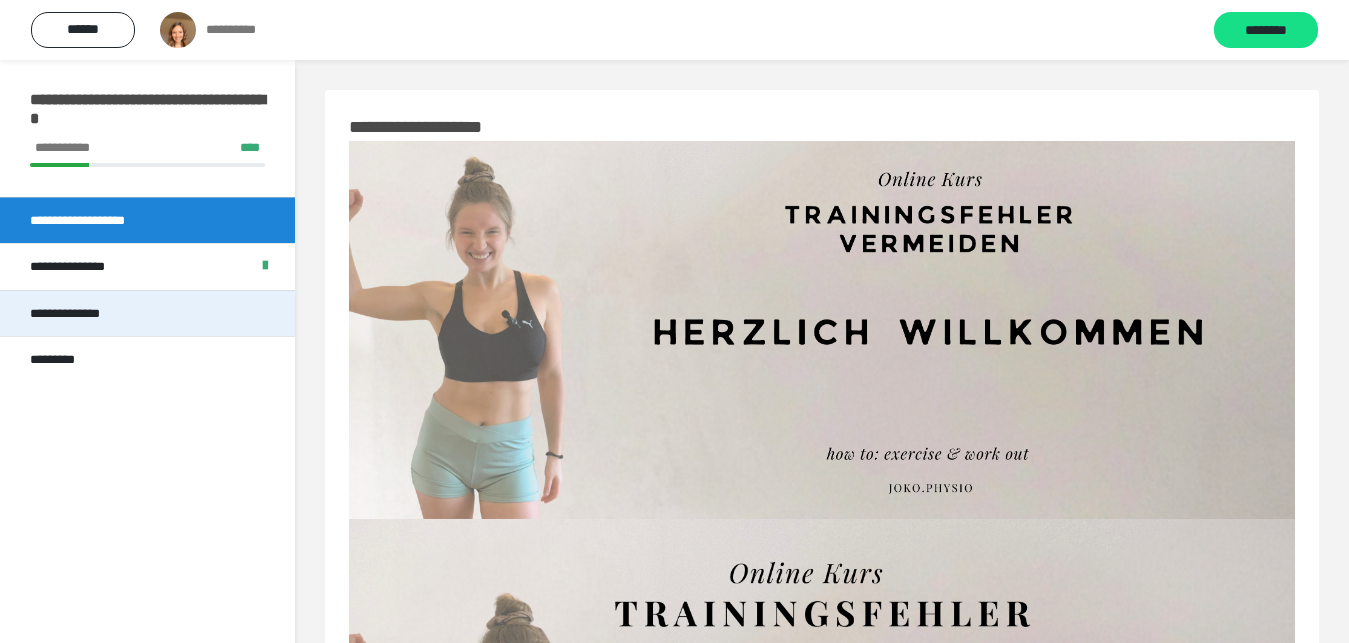 click on "**********" at bounding box center (77, 314) 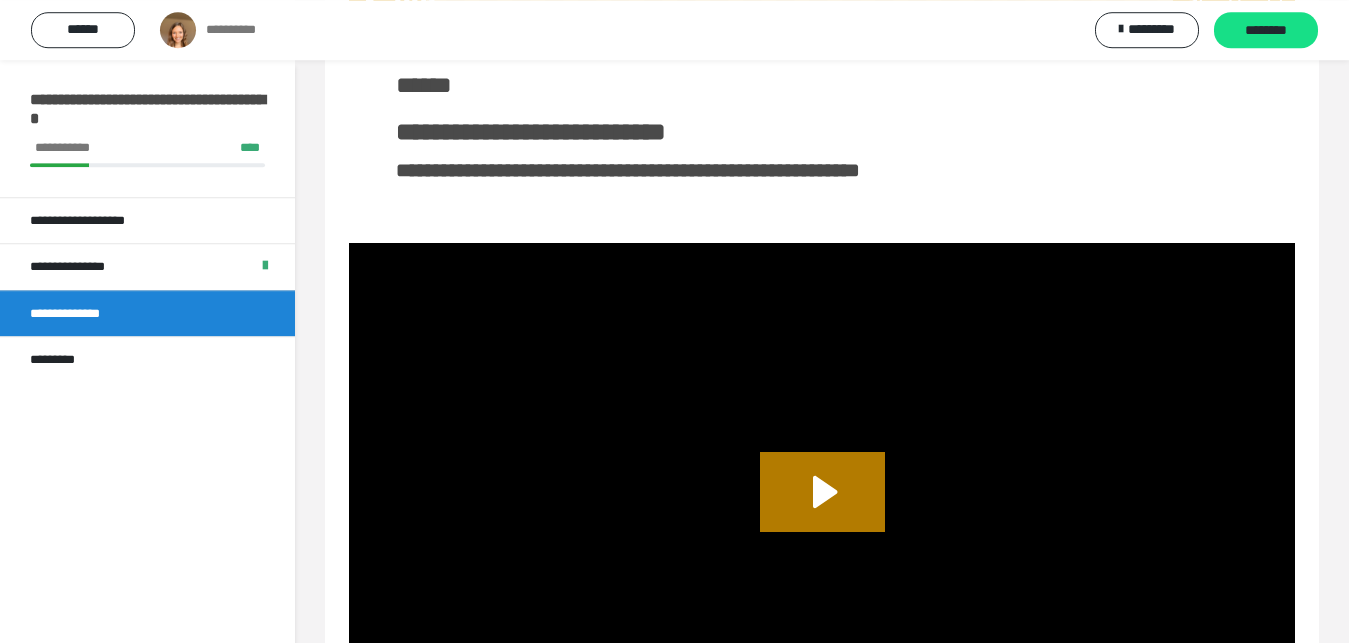 scroll, scrollTop: 0, scrollLeft: 0, axis: both 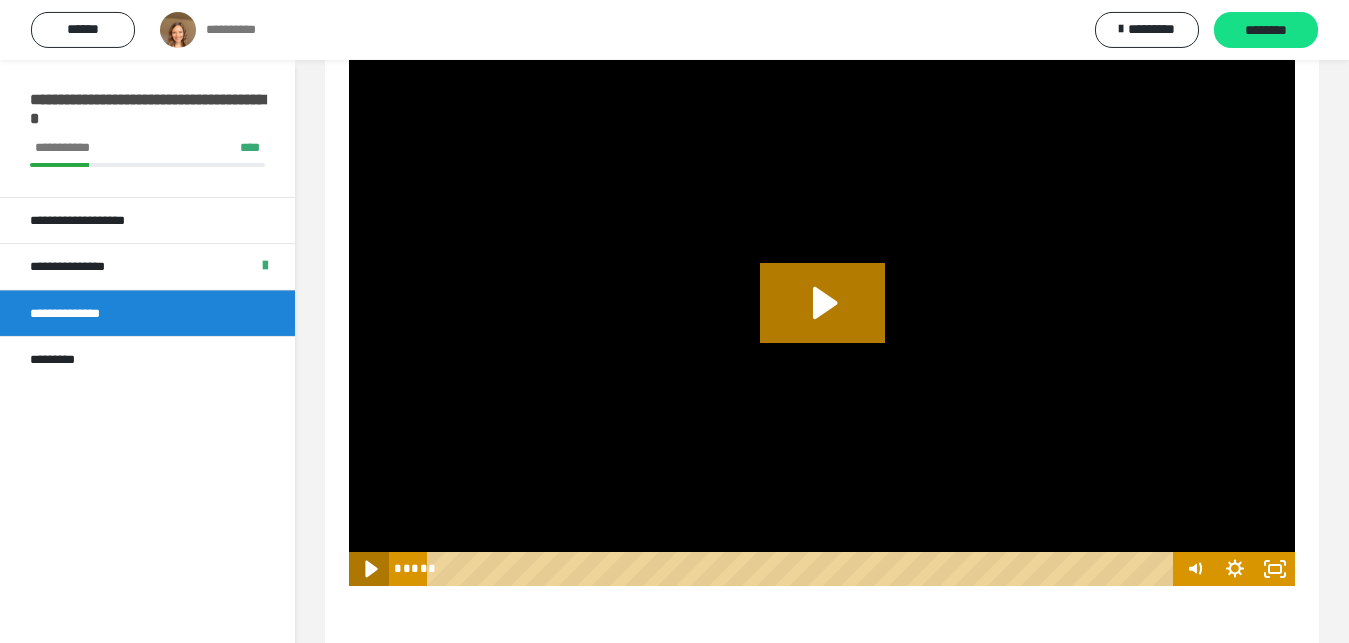 click 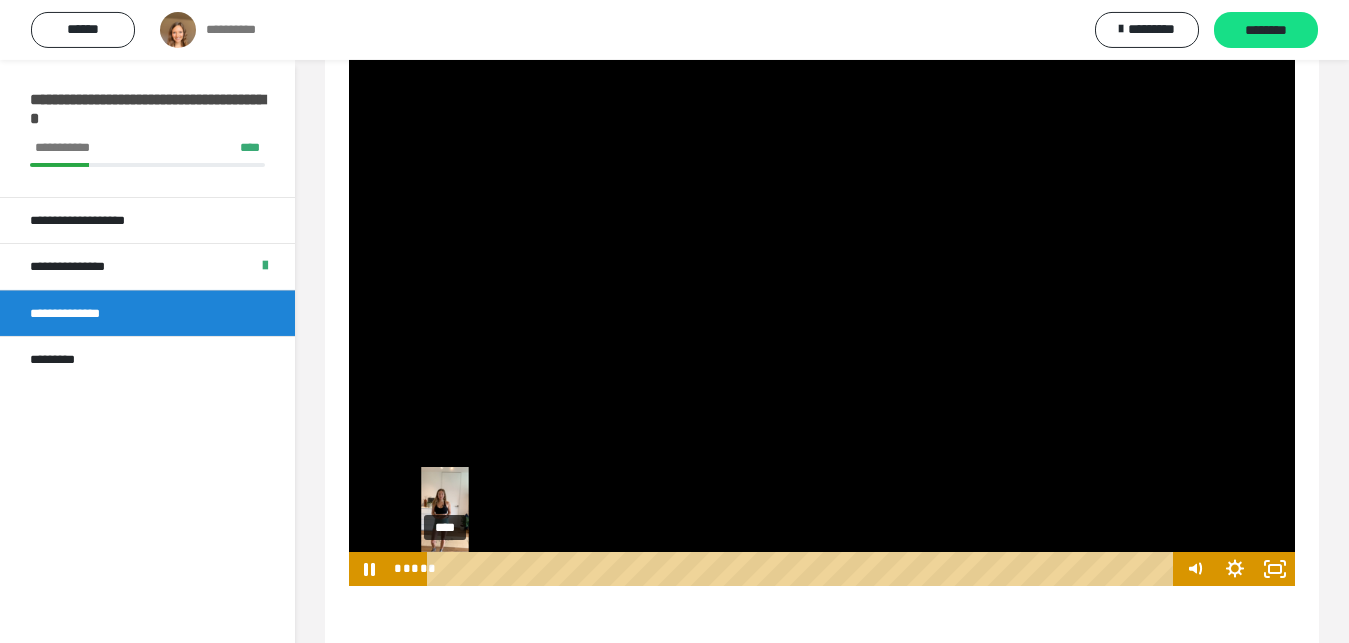click on "****" at bounding box center (803, 569) 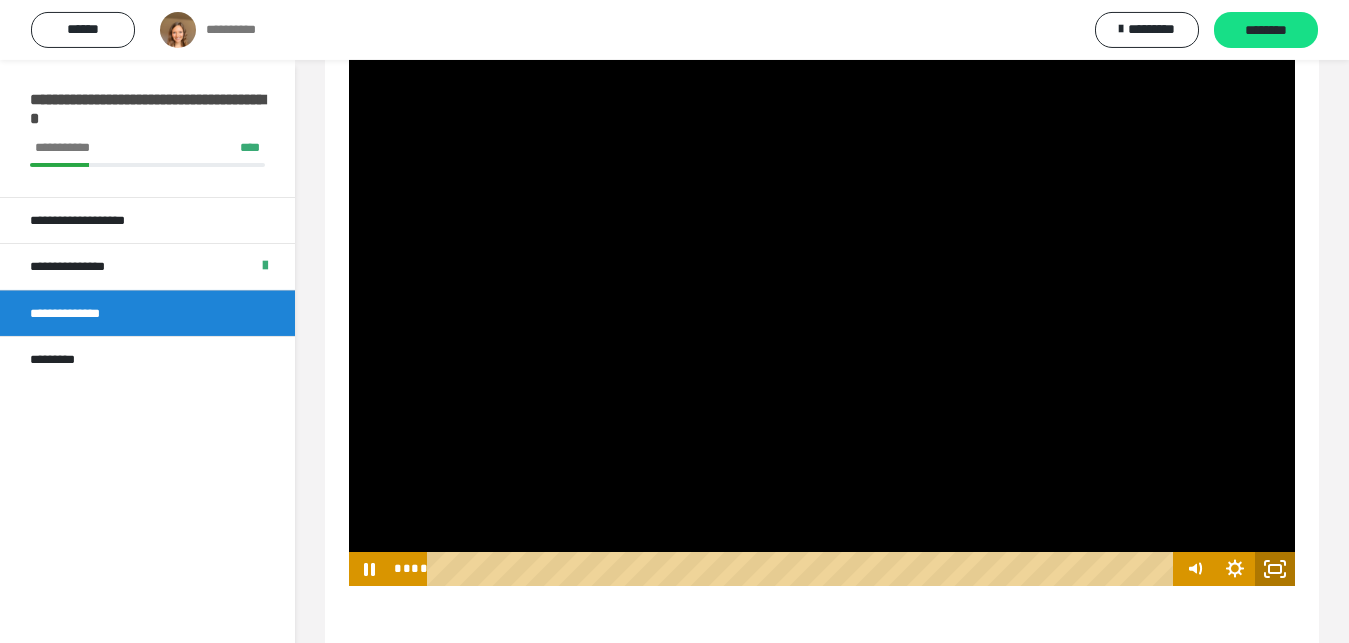 click 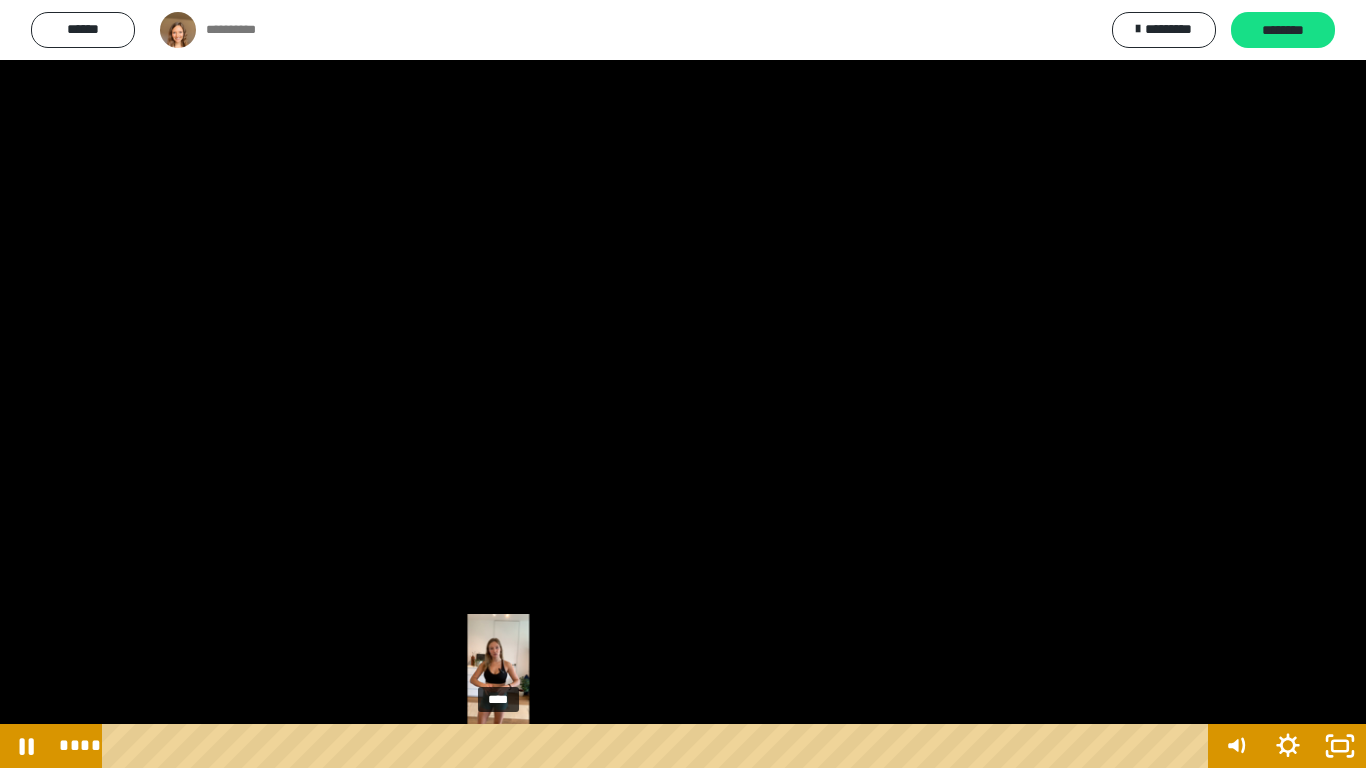click on "****" at bounding box center (659, 746) 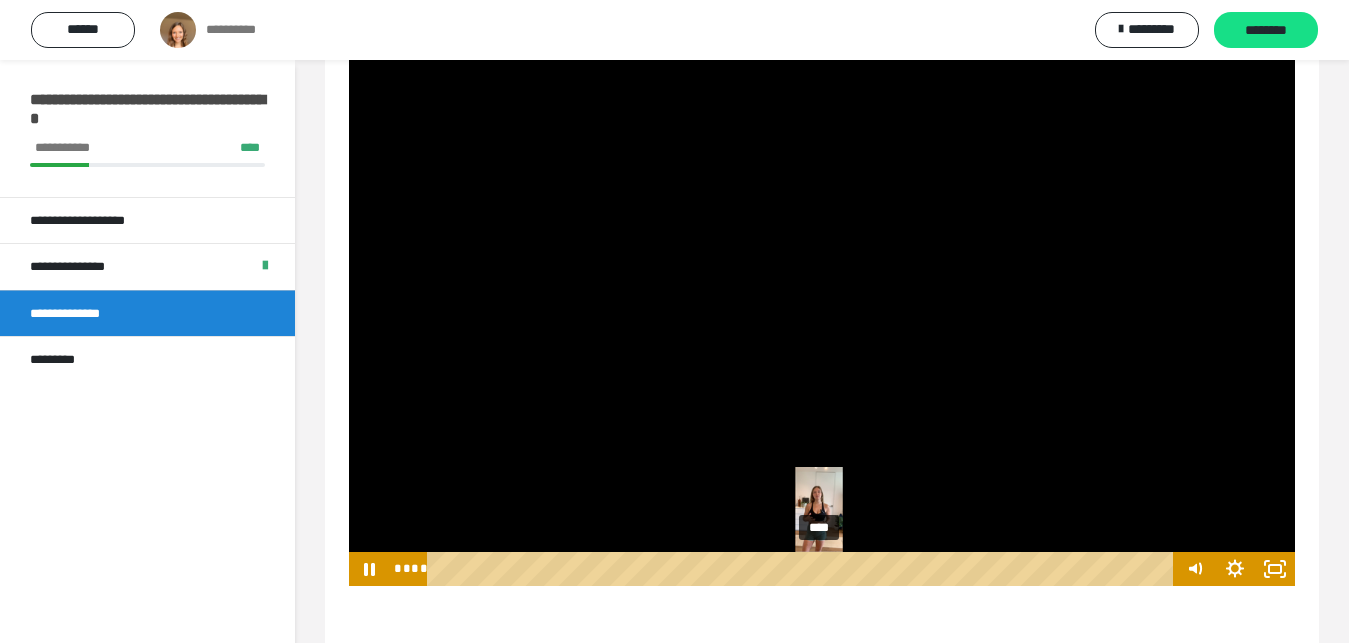 click on "****" at bounding box center (803, 569) 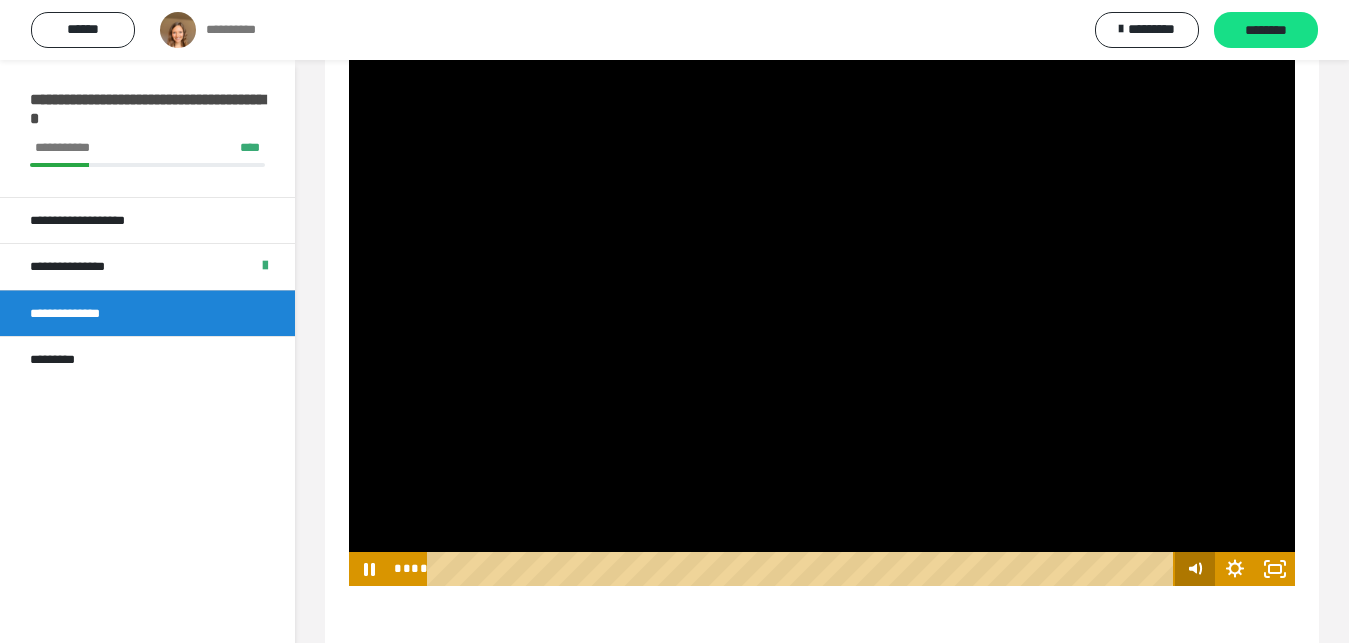 click 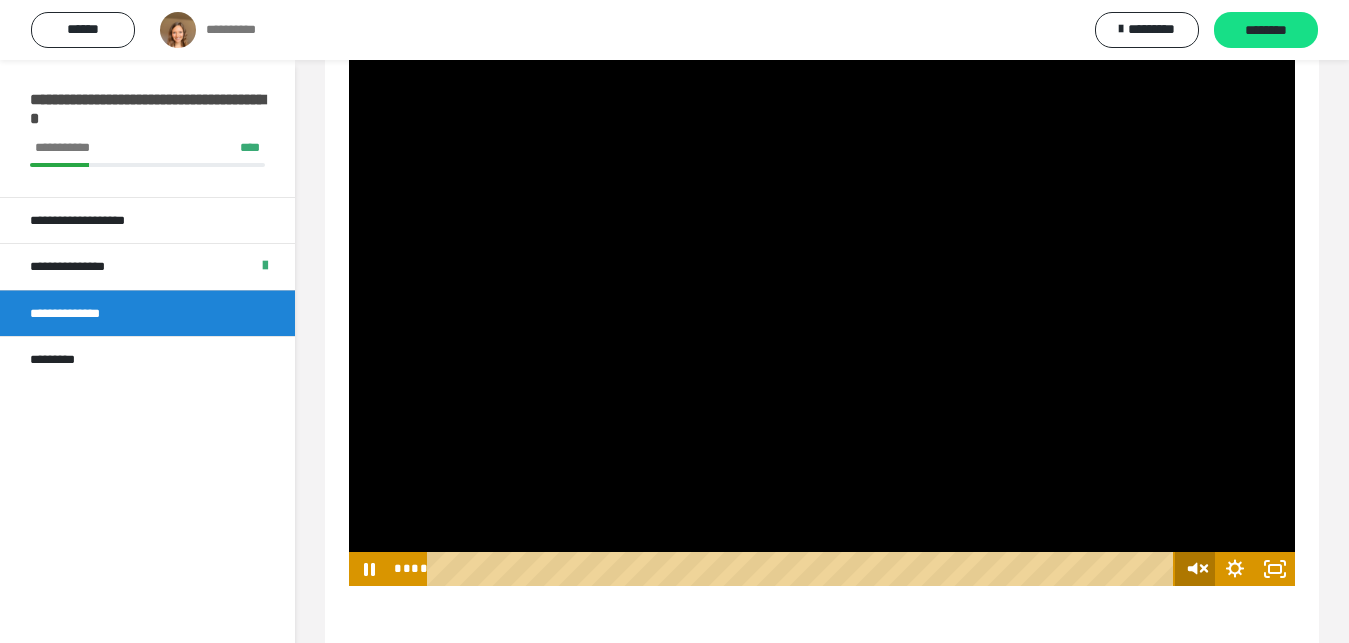 click 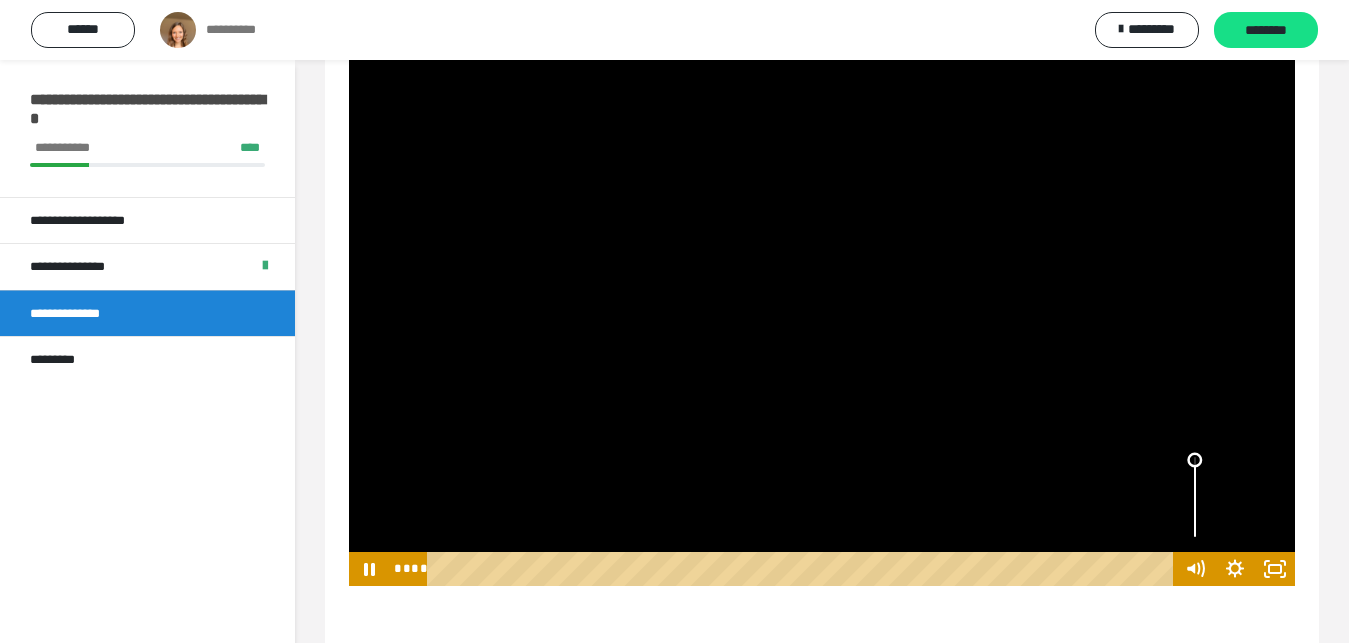 drag, startPoint x: 1196, startPoint y: 506, endPoint x: 1197, endPoint y: 455, distance: 51.009804 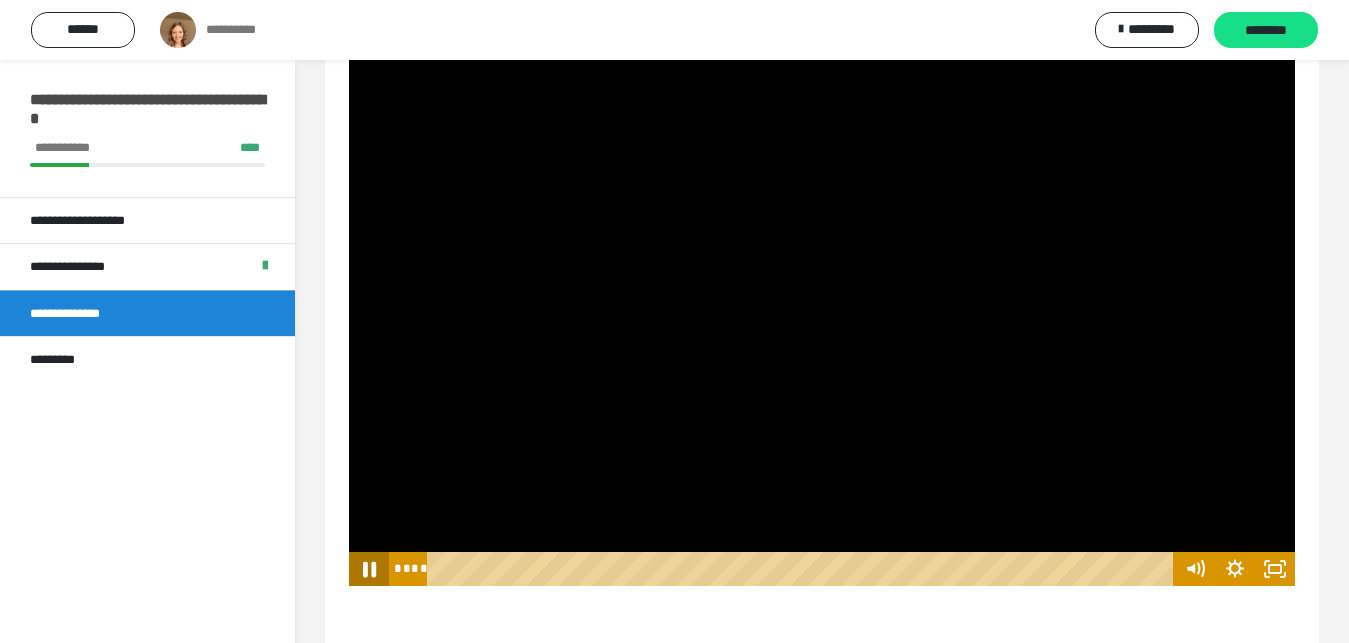 click 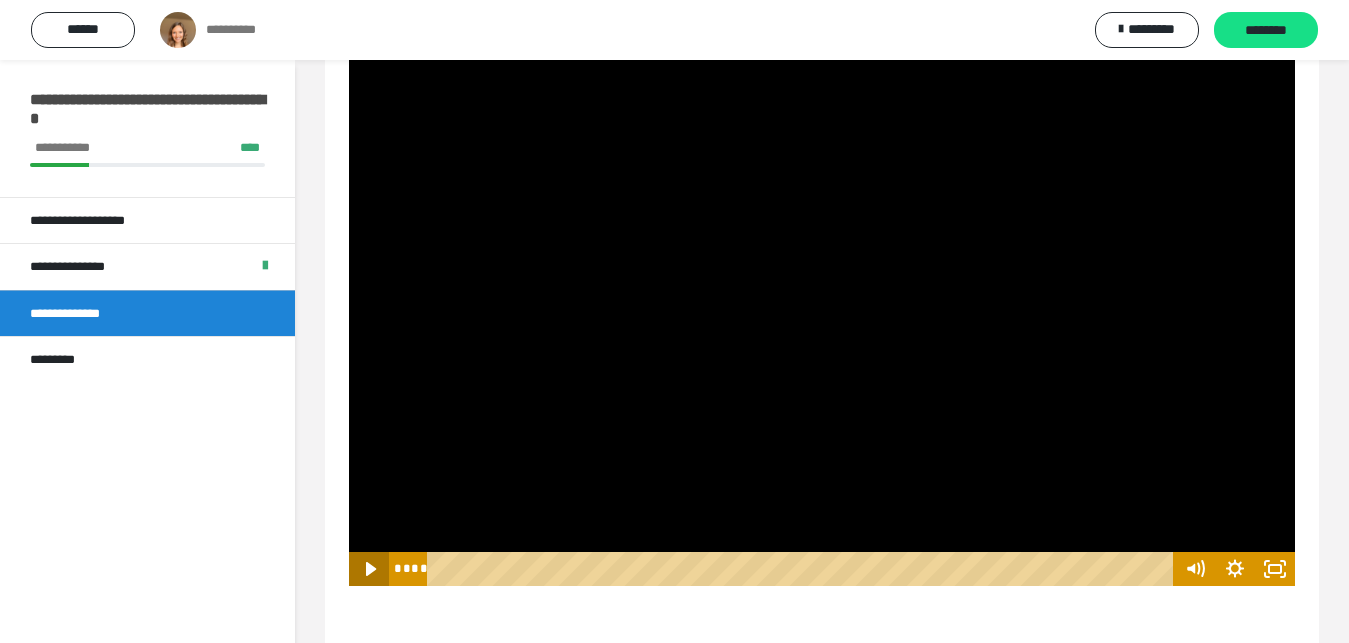click 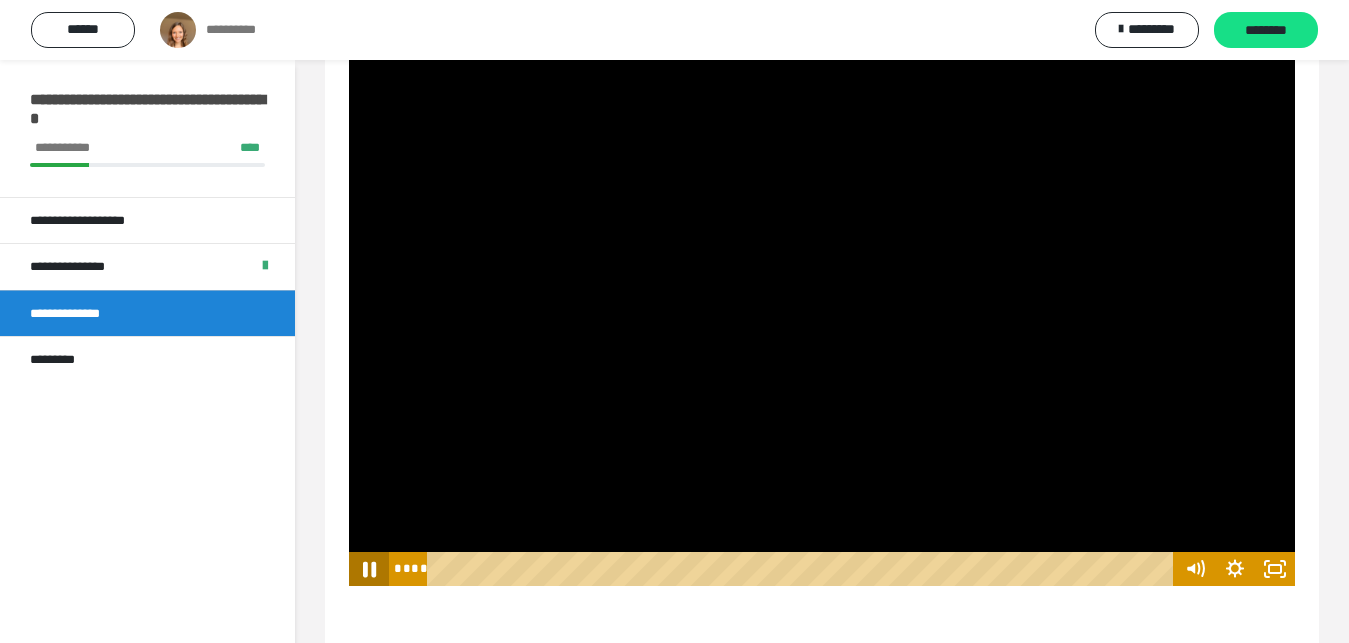 click 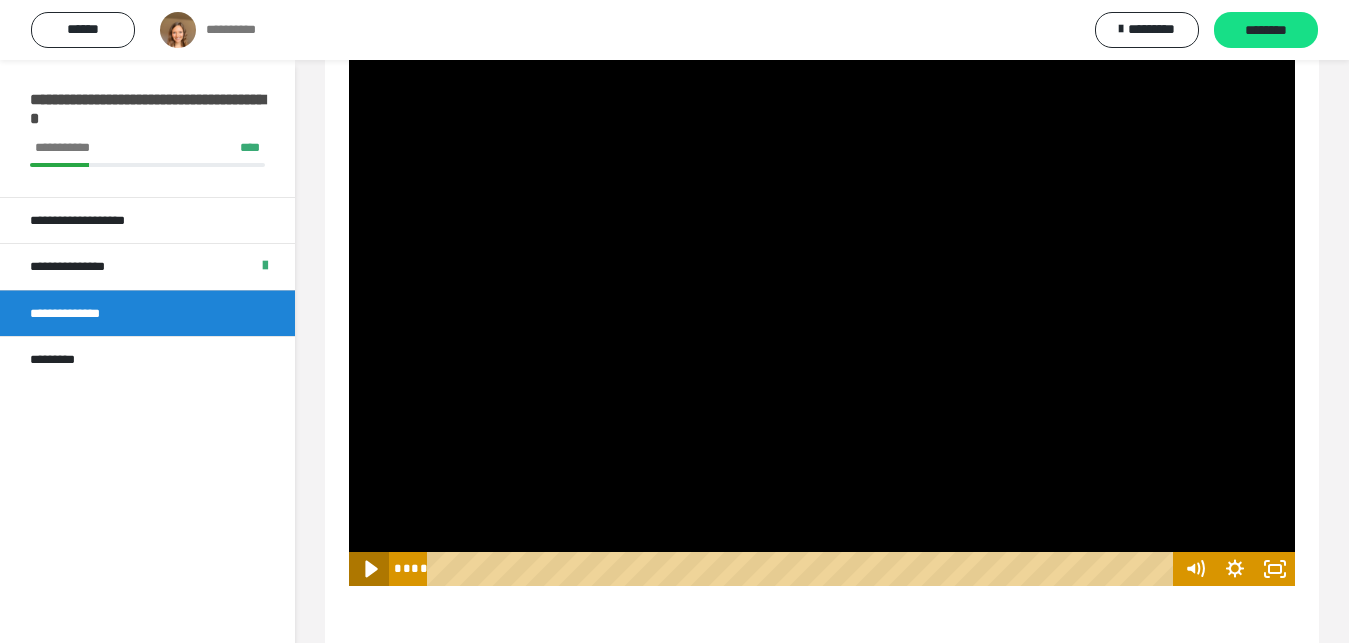 click 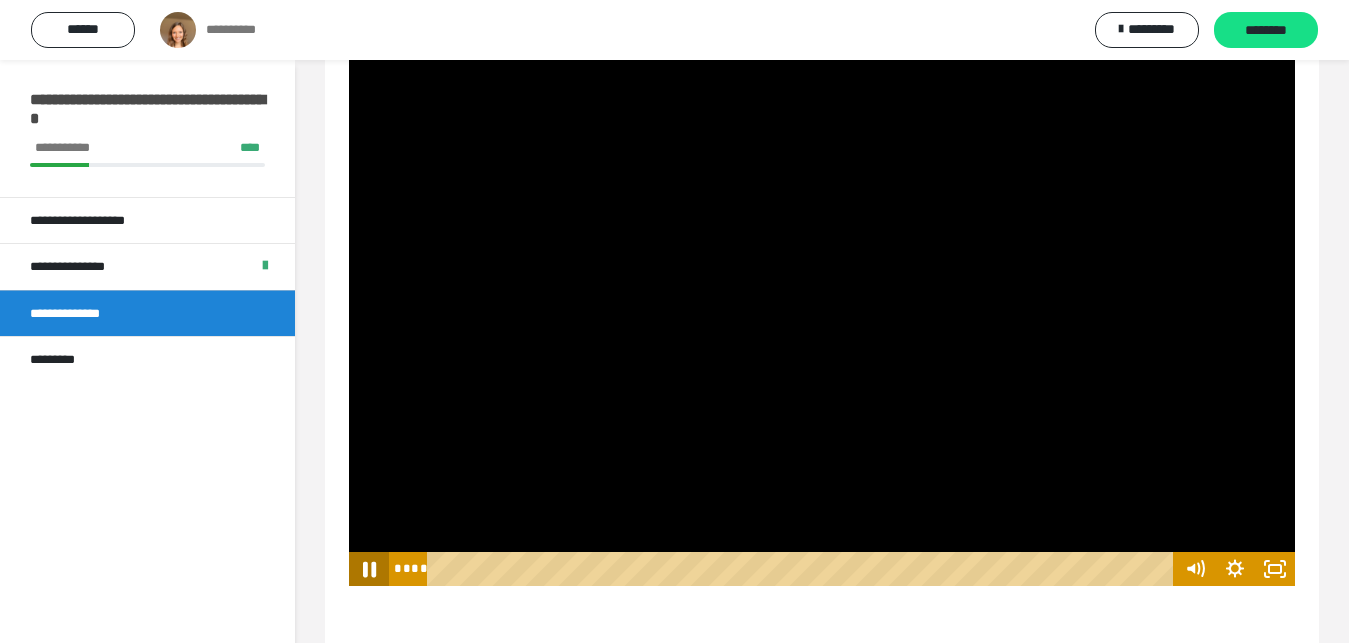 click 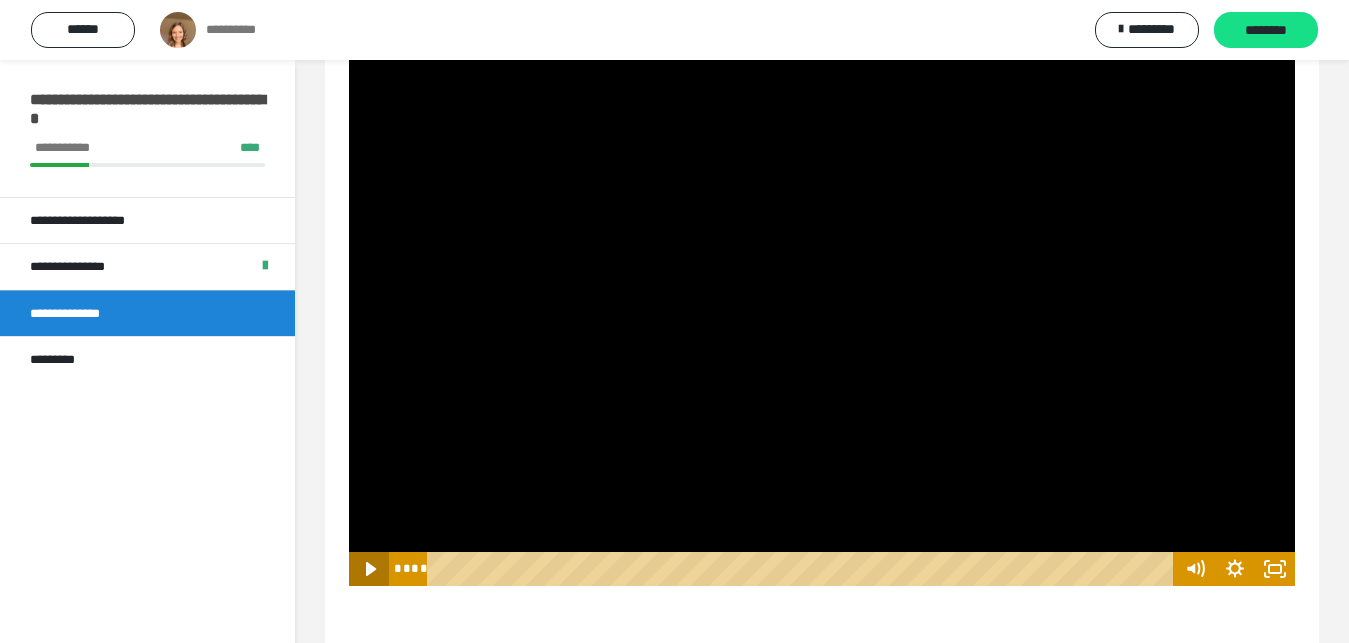 click 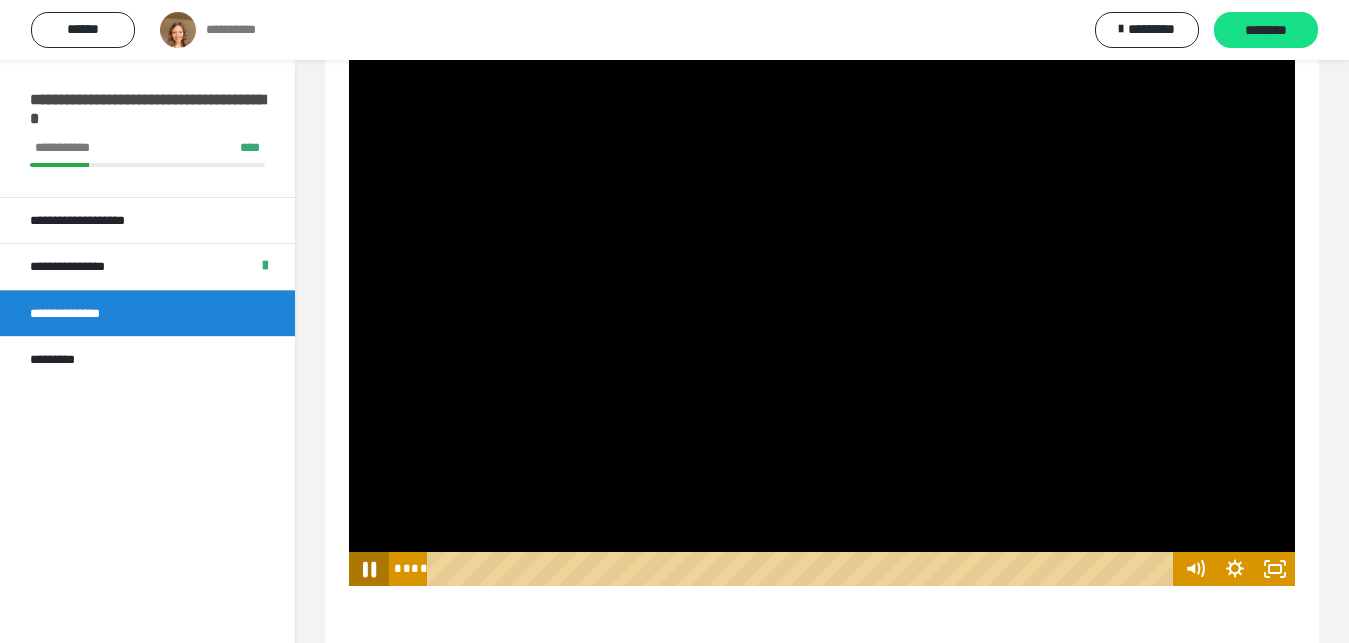 click 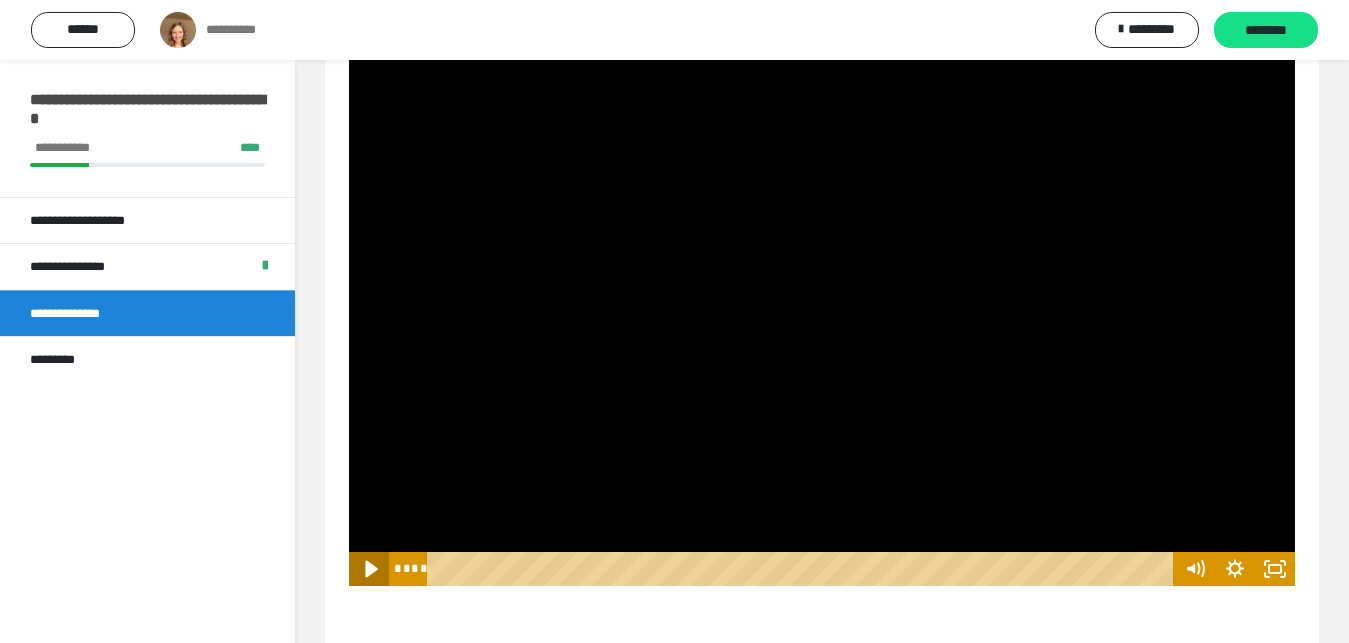 click 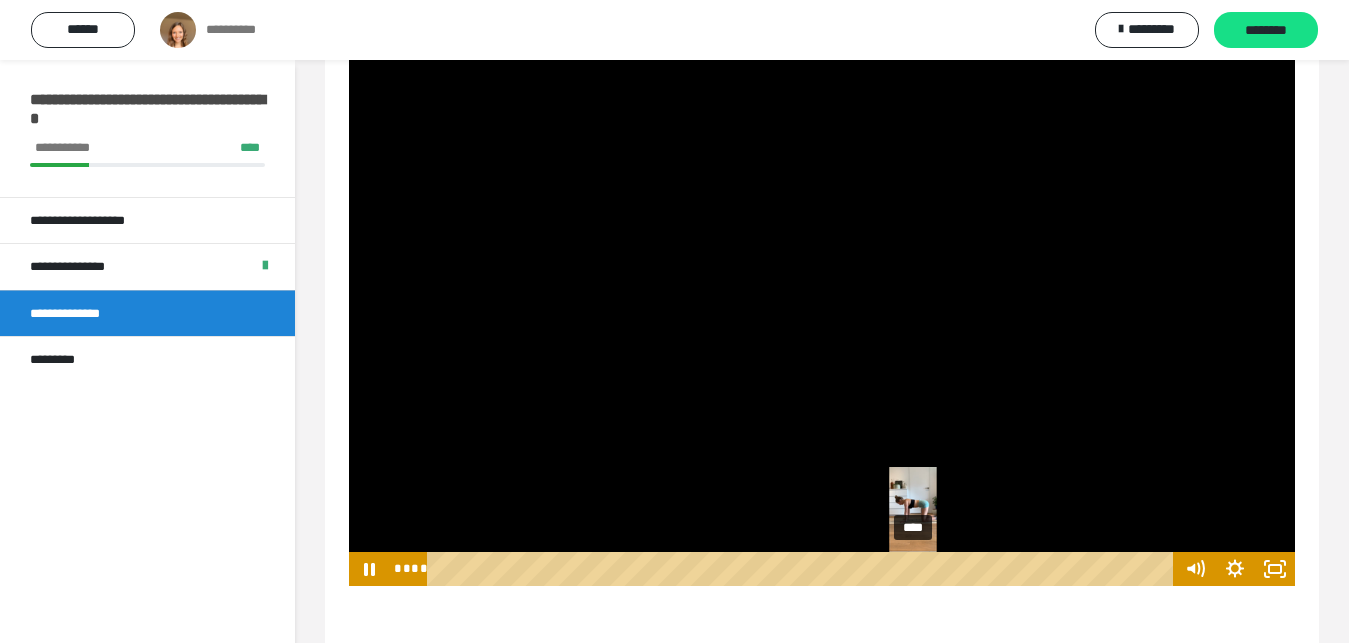 click on "****" at bounding box center [803, 569] 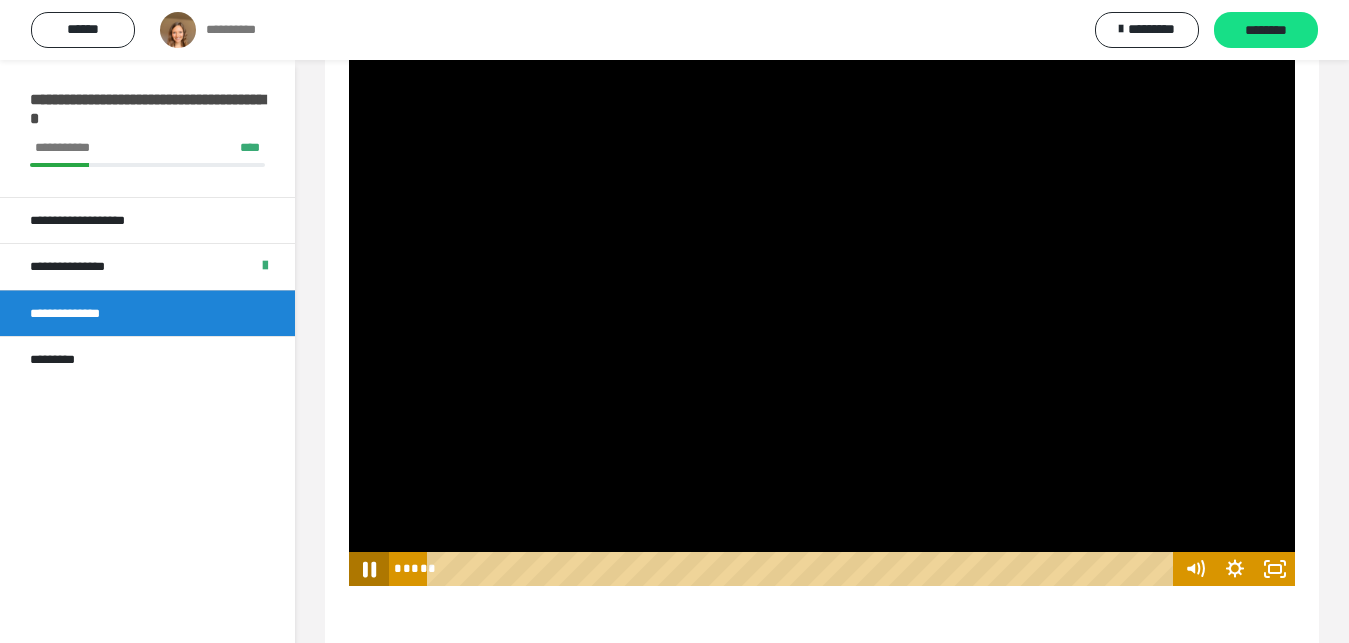 click 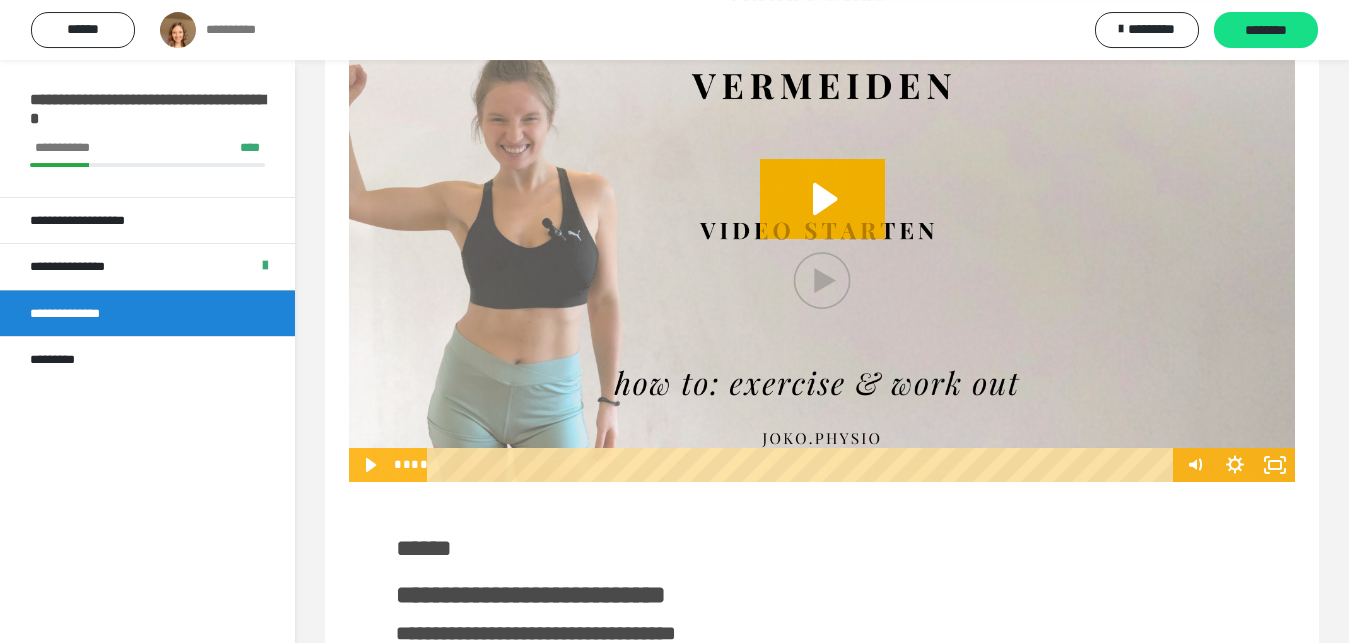 scroll, scrollTop: 5208, scrollLeft: 0, axis: vertical 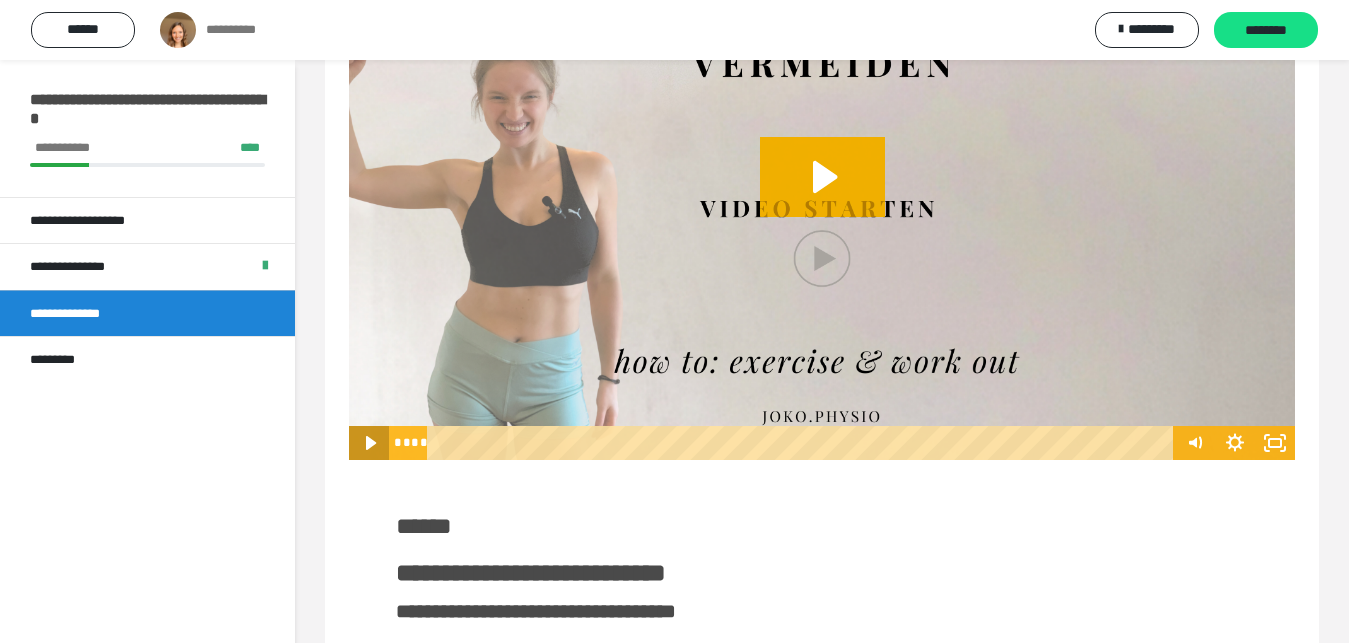 click 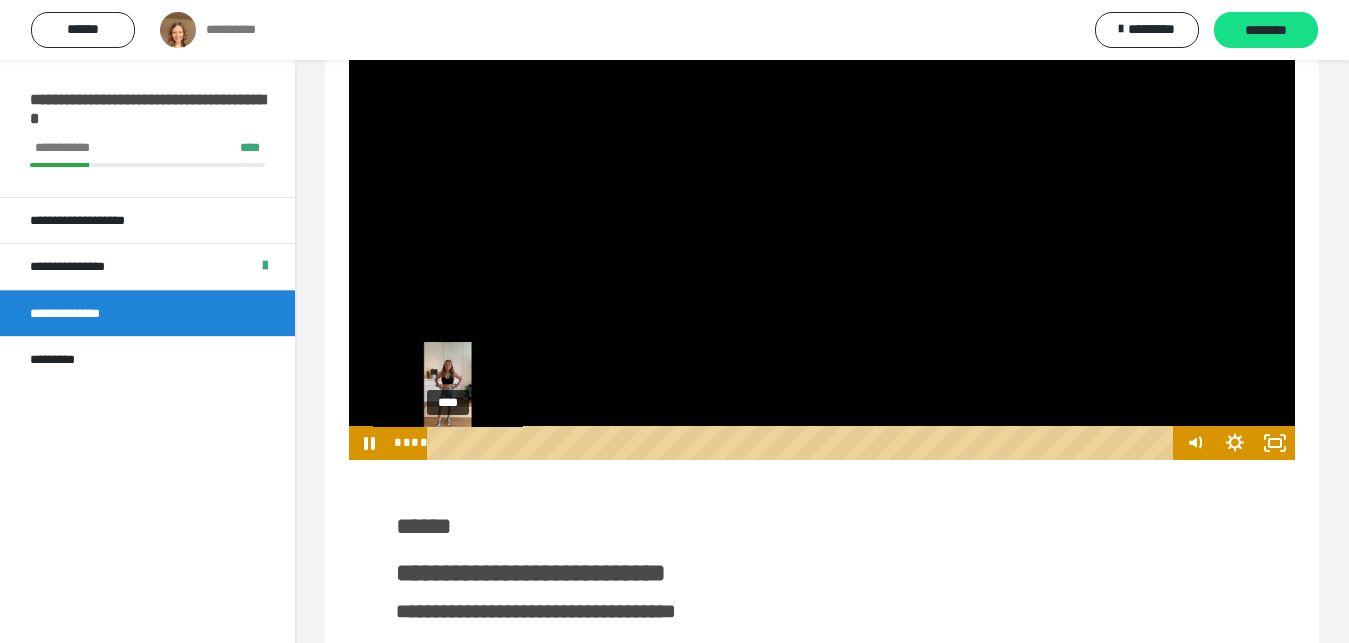 click on "****" at bounding box center [803, 443] 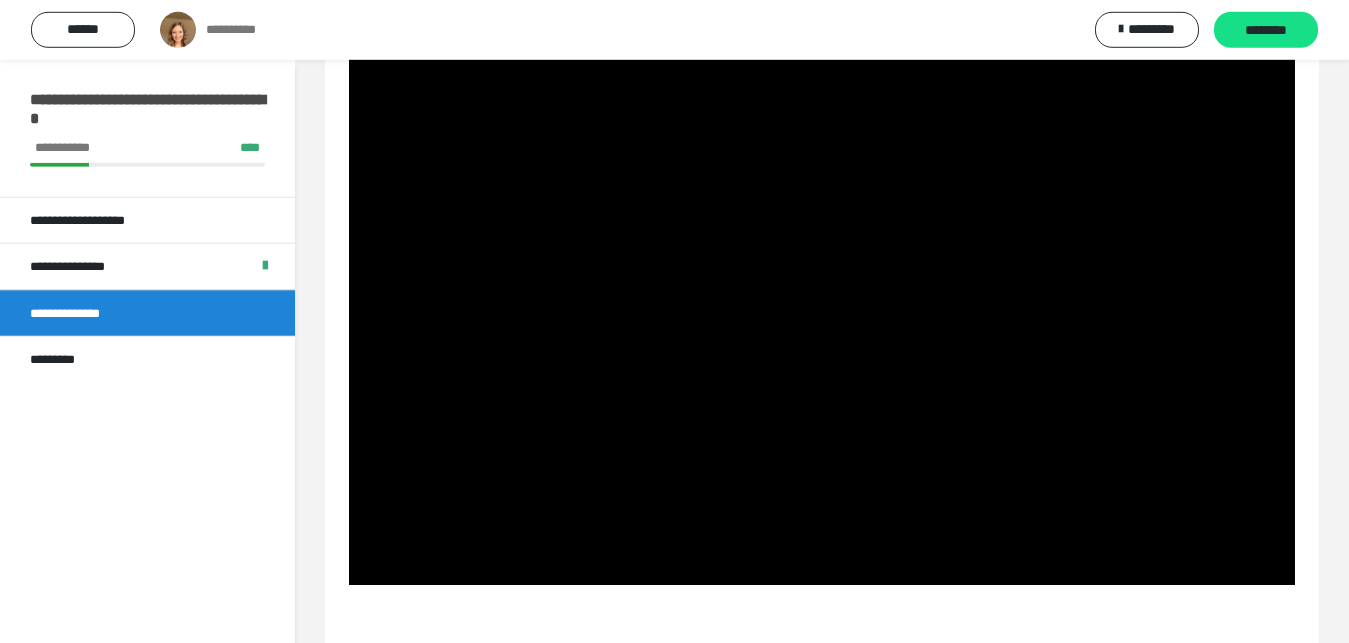 scroll, scrollTop: 5055, scrollLeft: 0, axis: vertical 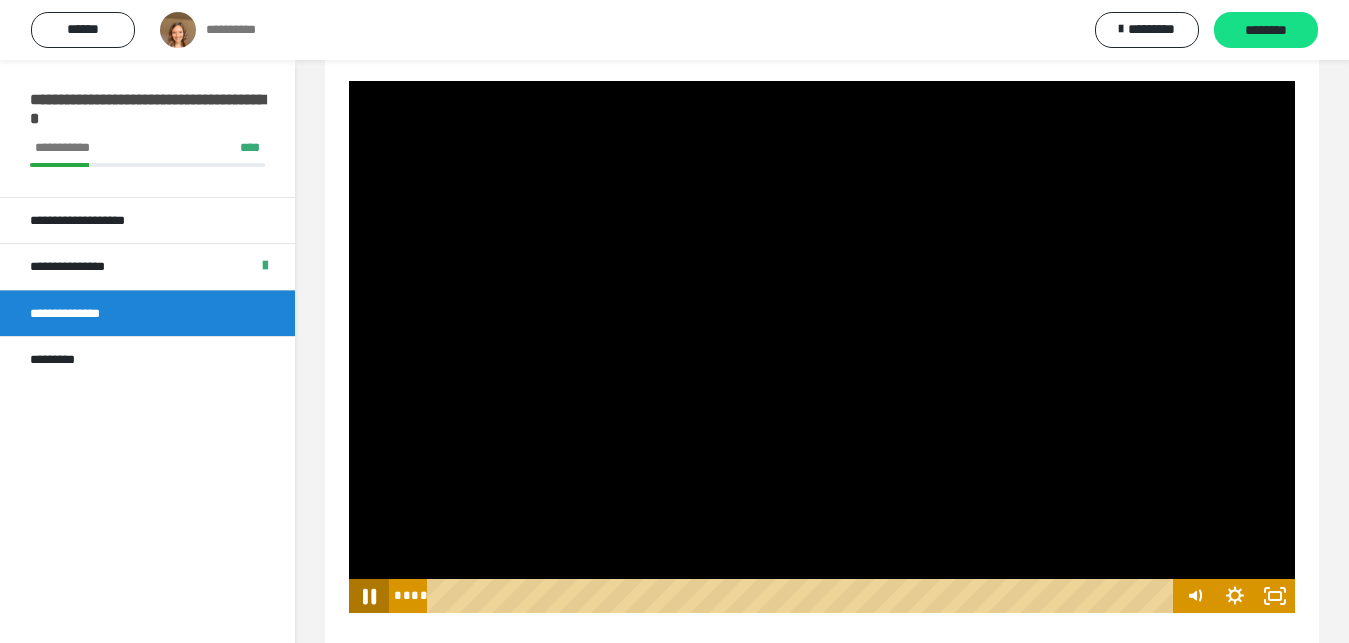 click 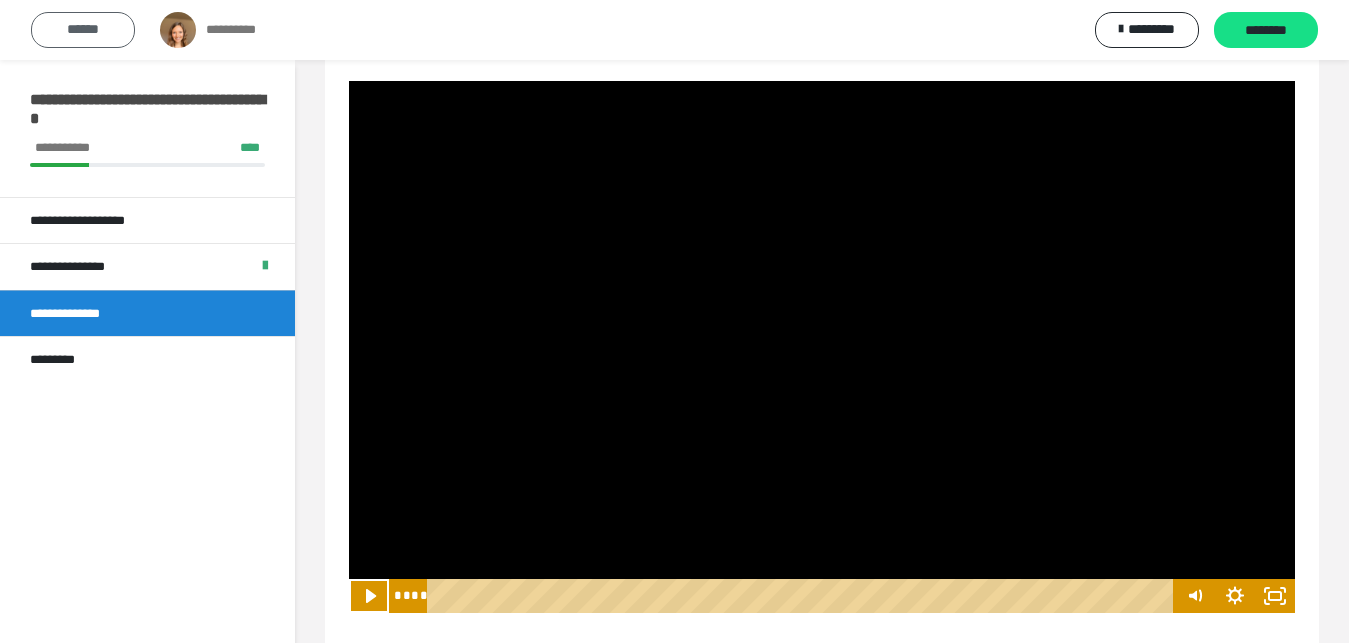 click on "******" at bounding box center [83, 30] 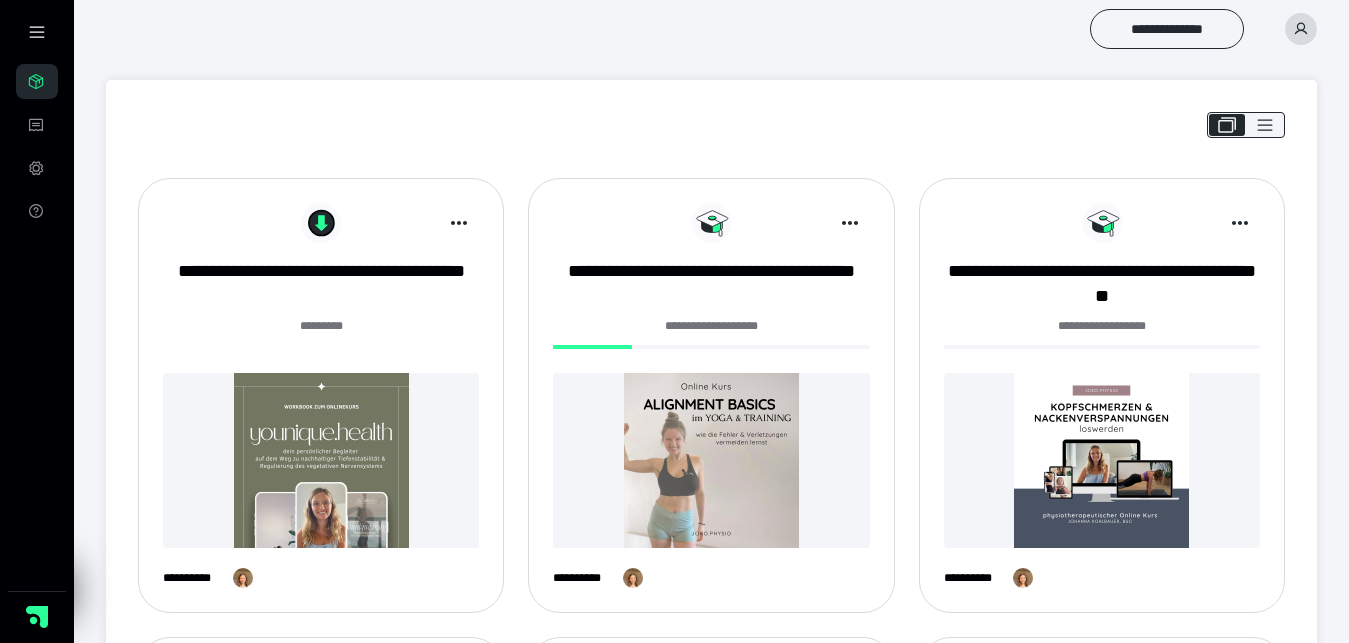 scroll, scrollTop: 0, scrollLeft: 0, axis: both 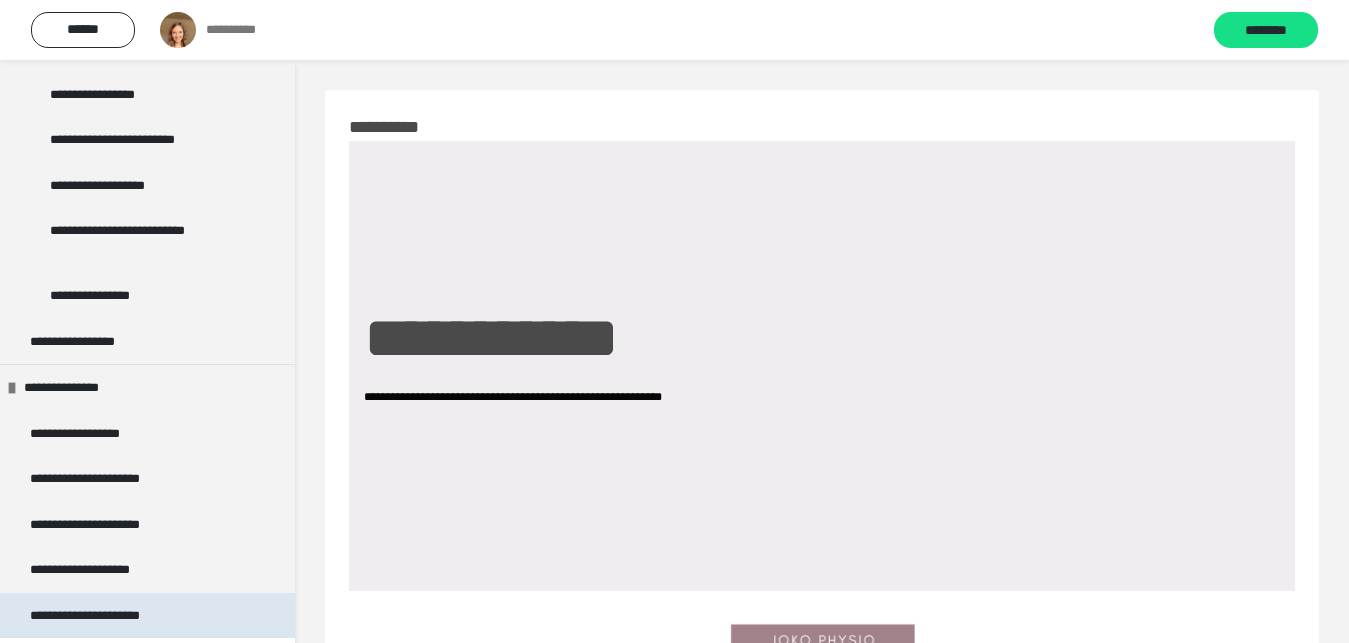 click on "**********" at bounding box center (147, 616) 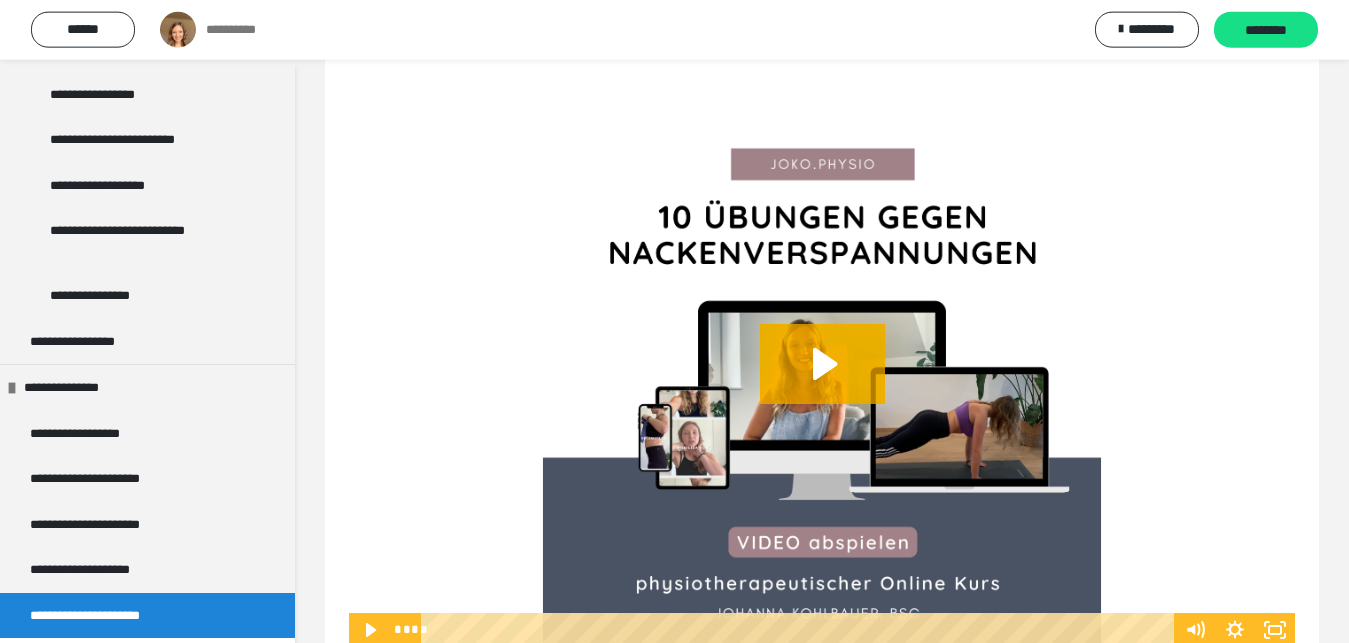 scroll, scrollTop: 357, scrollLeft: 0, axis: vertical 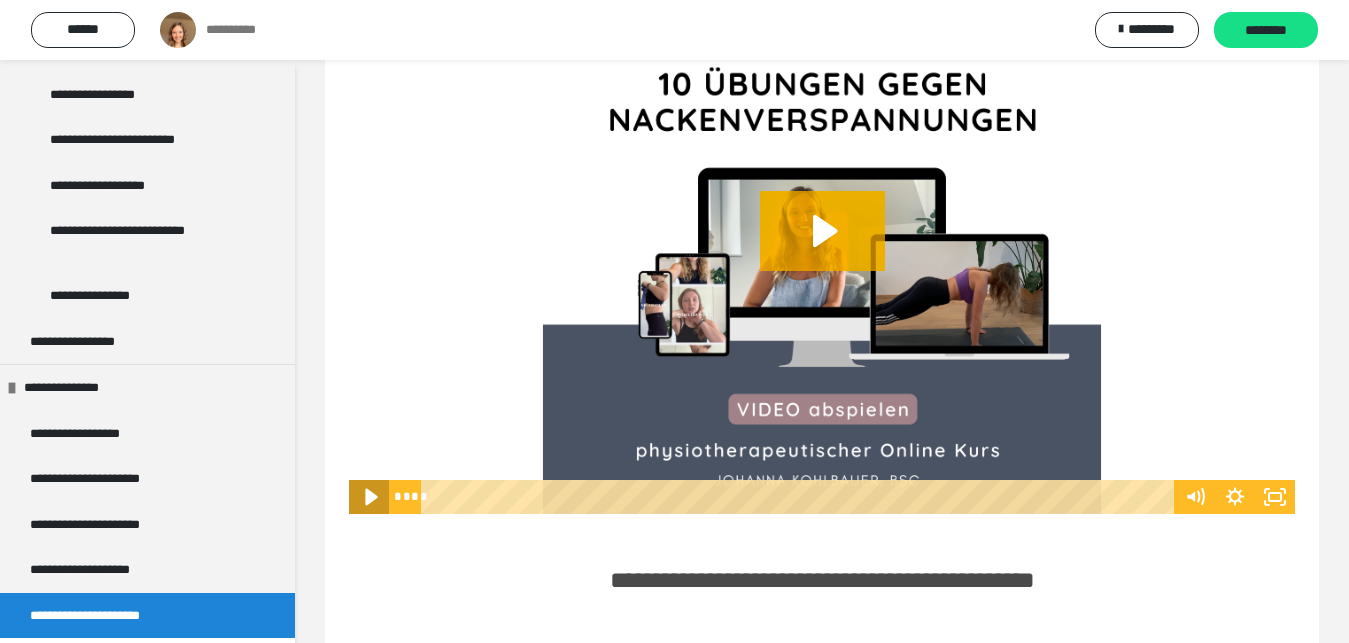 click 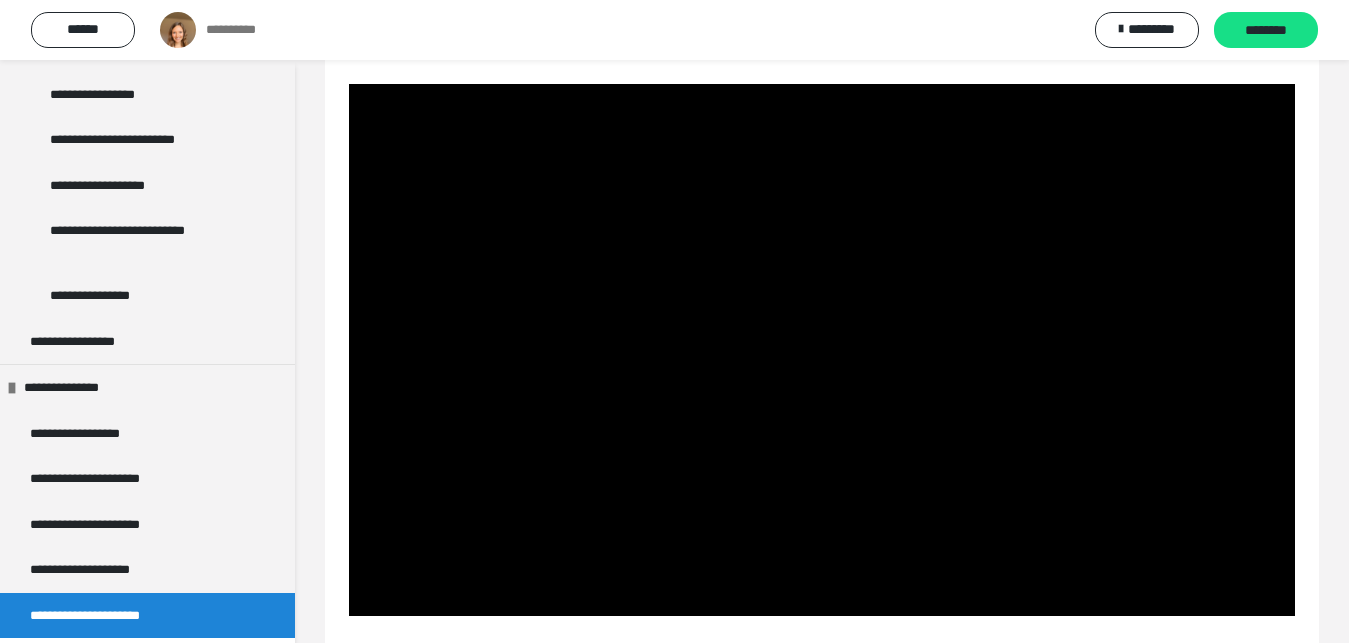 scroll, scrollTop: 306, scrollLeft: 0, axis: vertical 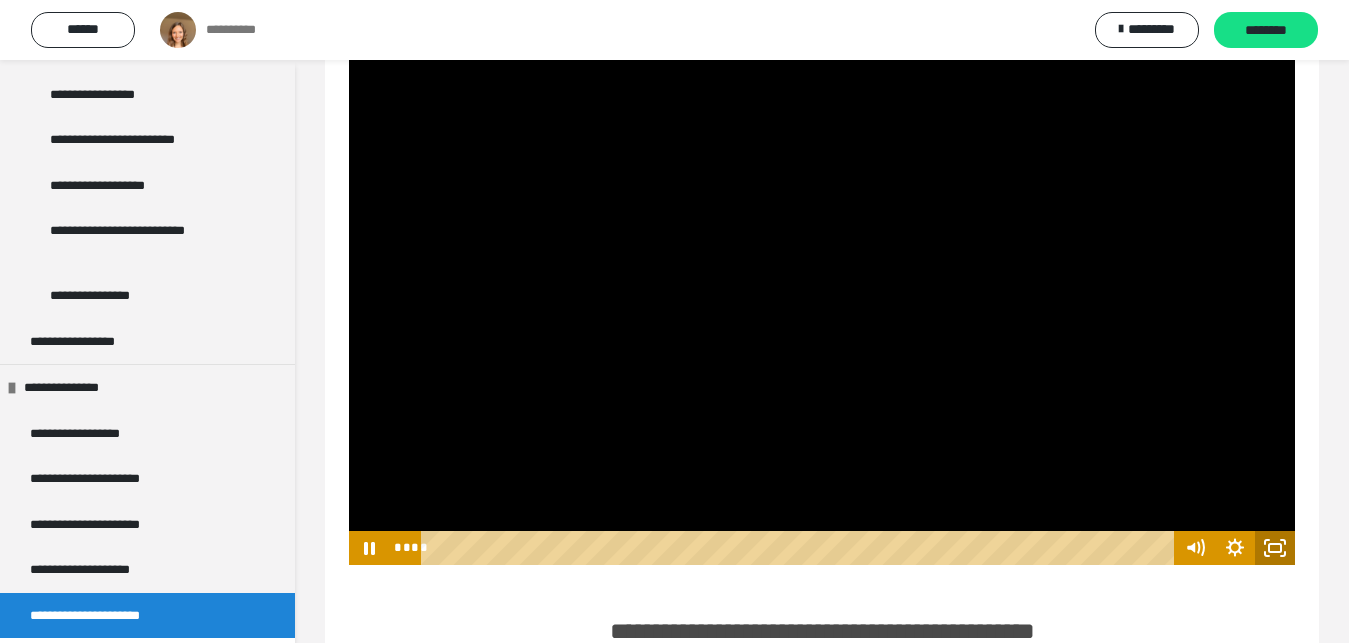 click 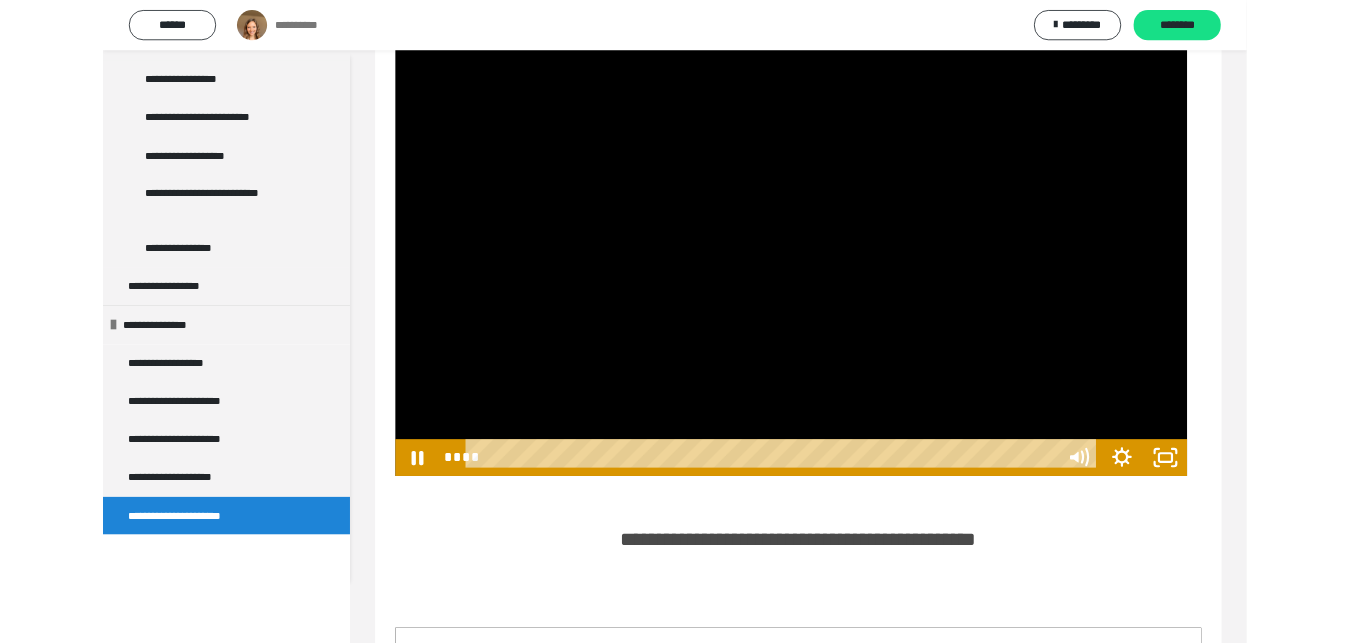 scroll, scrollTop: 289, scrollLeft: 0, axis: vertical 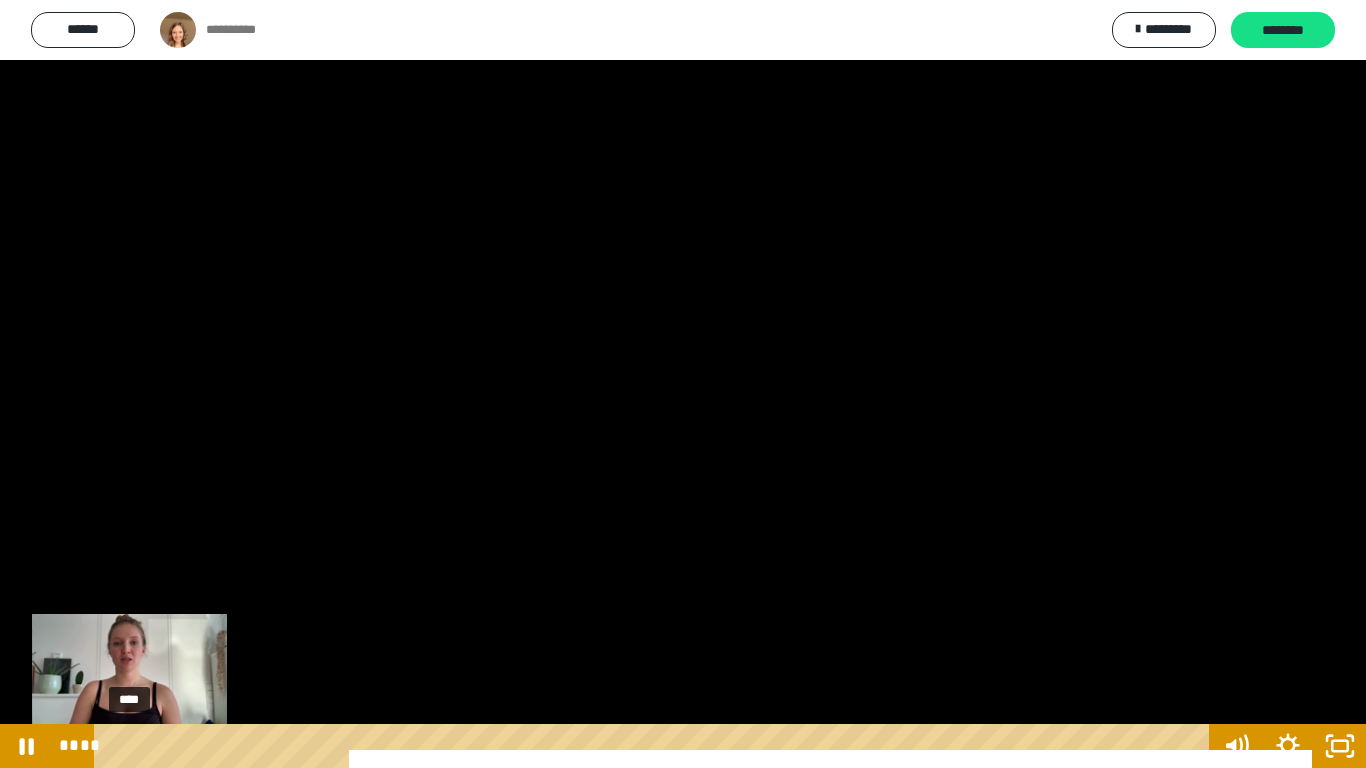 click on "****" at bounding box center [655, 746] 